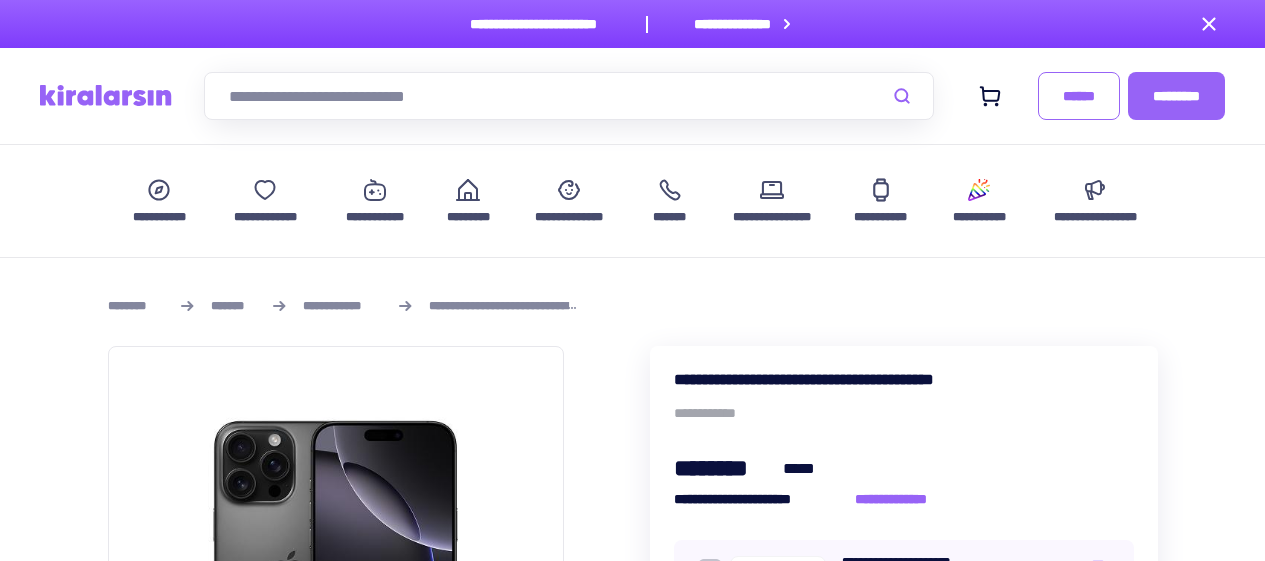 scroll, scrollTop: 0, scrollLeft: 0, axis: both 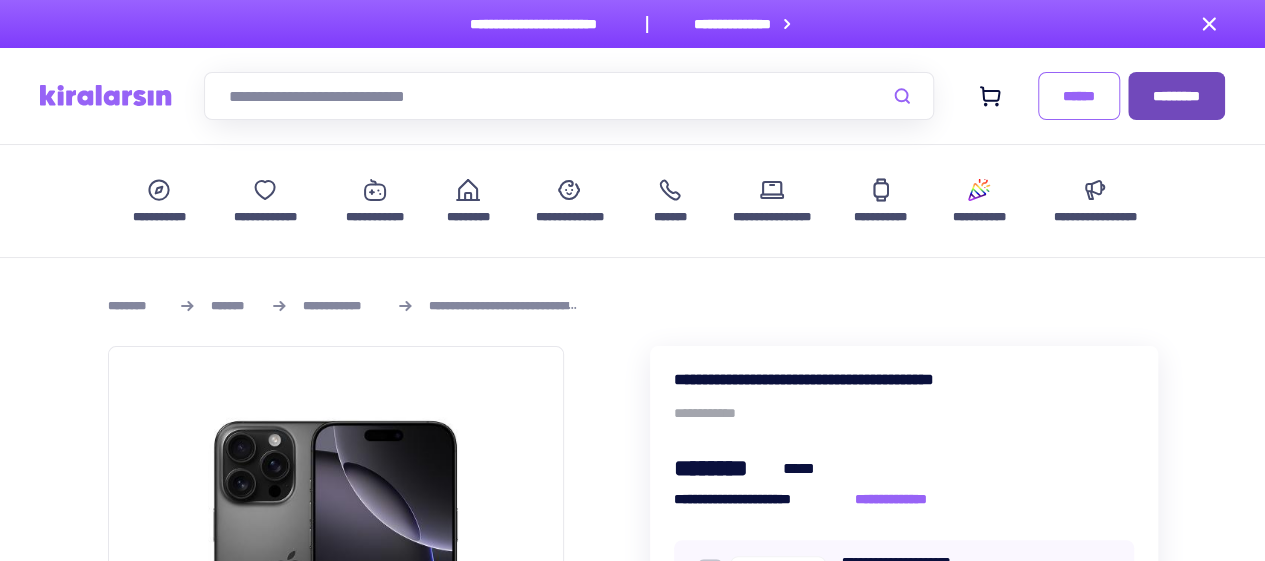 click on "*********" at bounding box center (1176, 96) 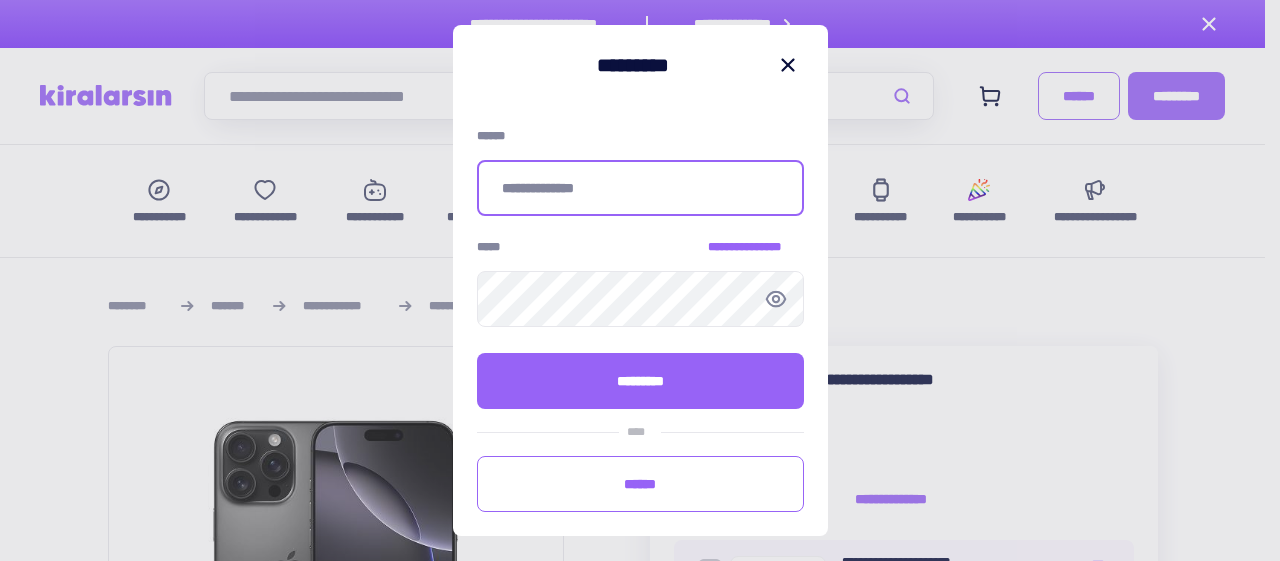 click at bounding box center [640, 188] 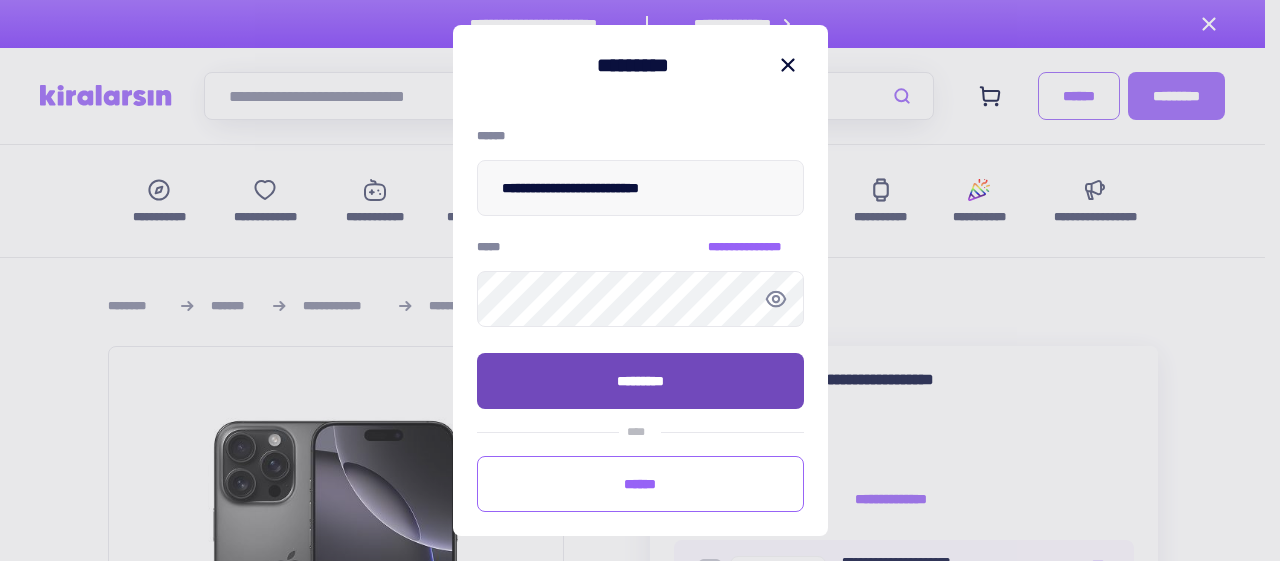 click on "*********" at bounding box center (640, 381) 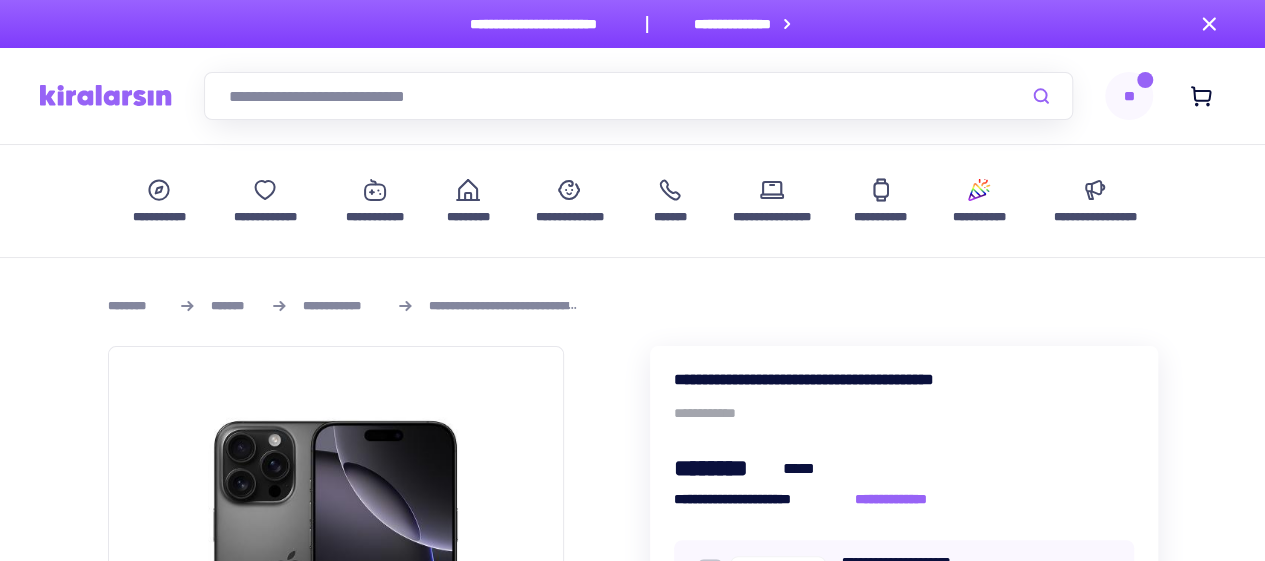 click on "**" at bounding box center (1129, 96) 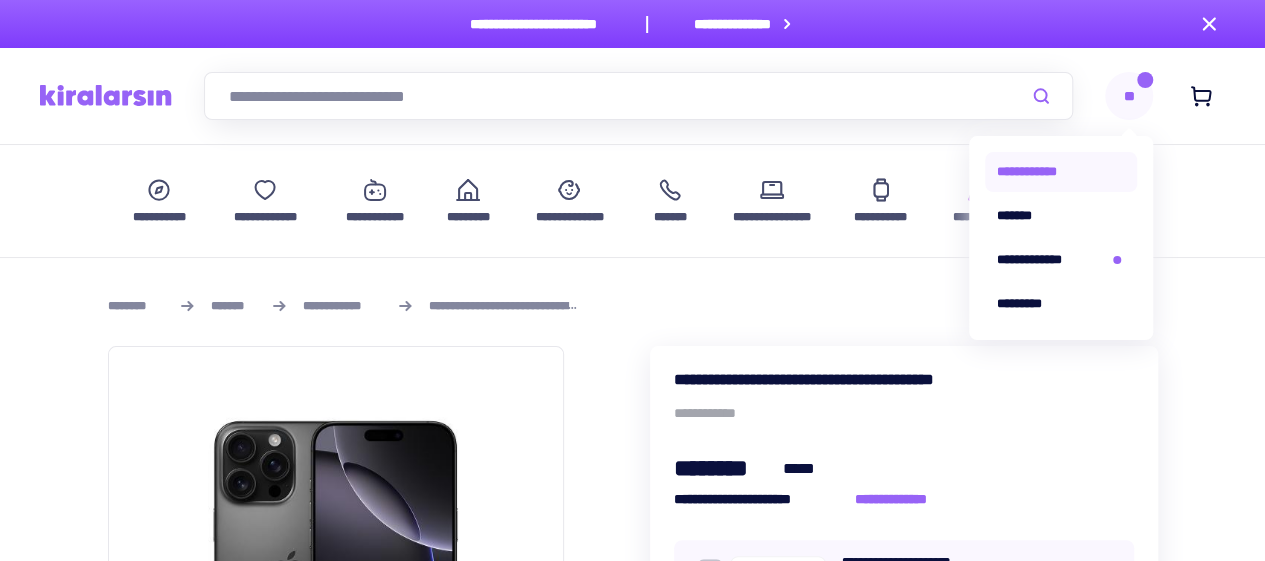 click on "**********" at bounding box center [1061, 172] 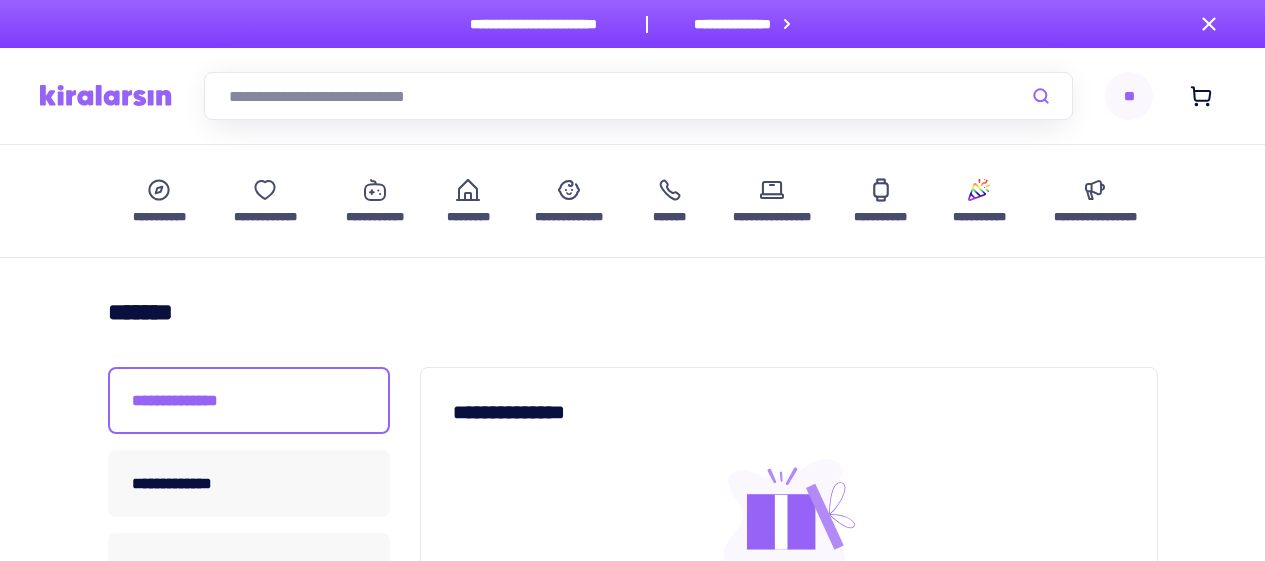 scroll, scrollTop: 0, scrollLeft: 0, axis: both 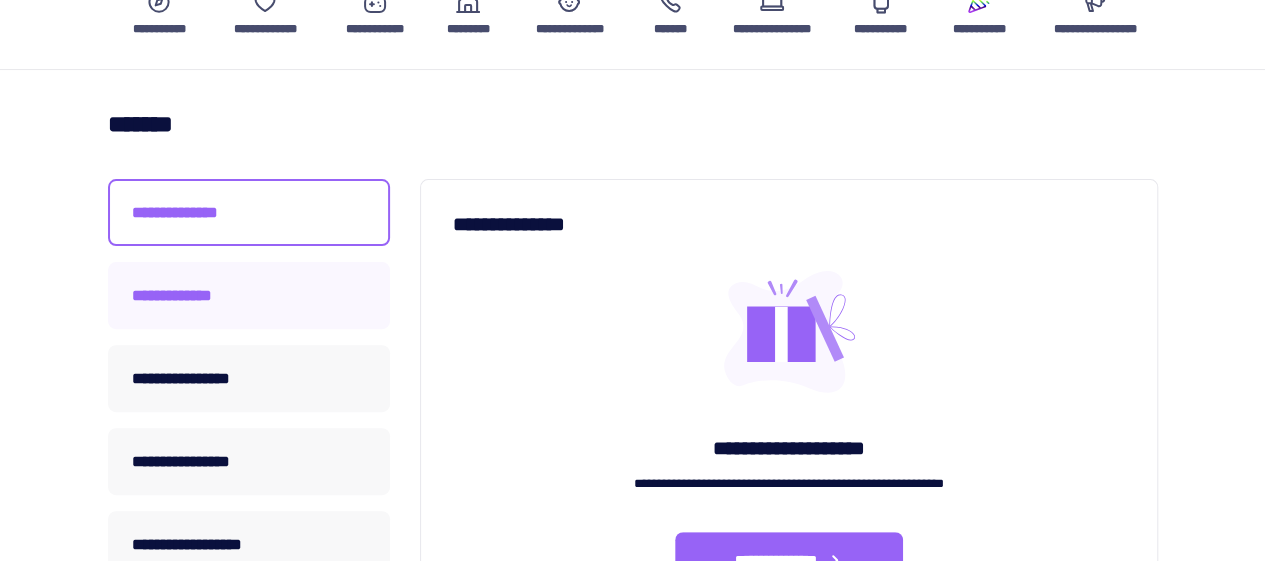 click on "[NAME]" at bounding box center [249, 295] 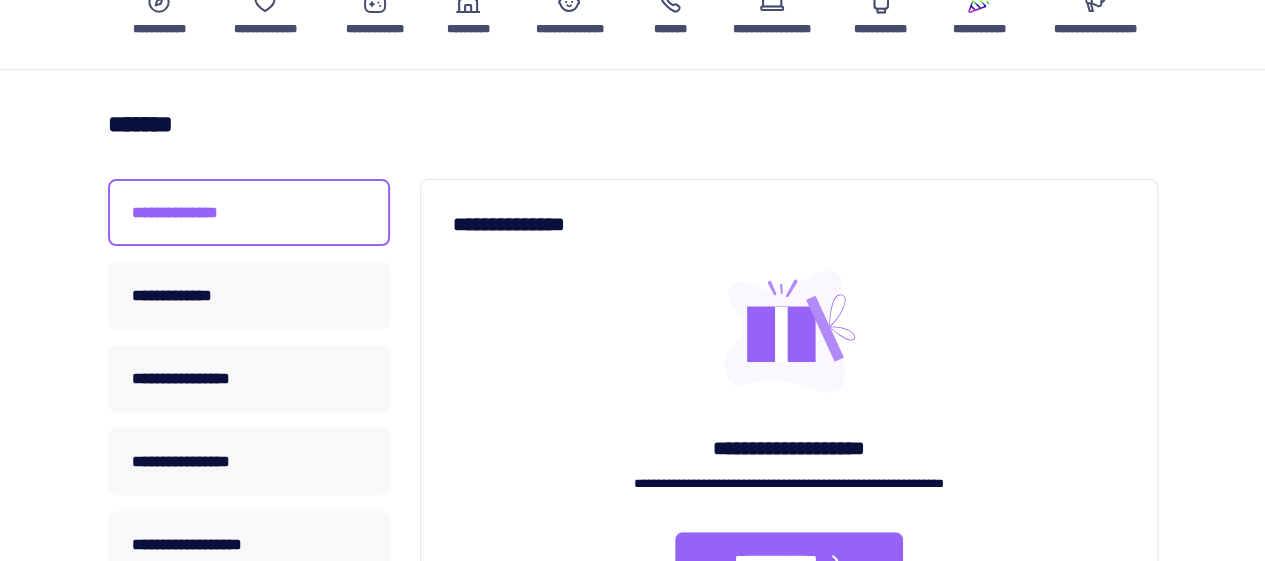 scroll, scrollTop: 0, scrollLeft: 0, axis: both 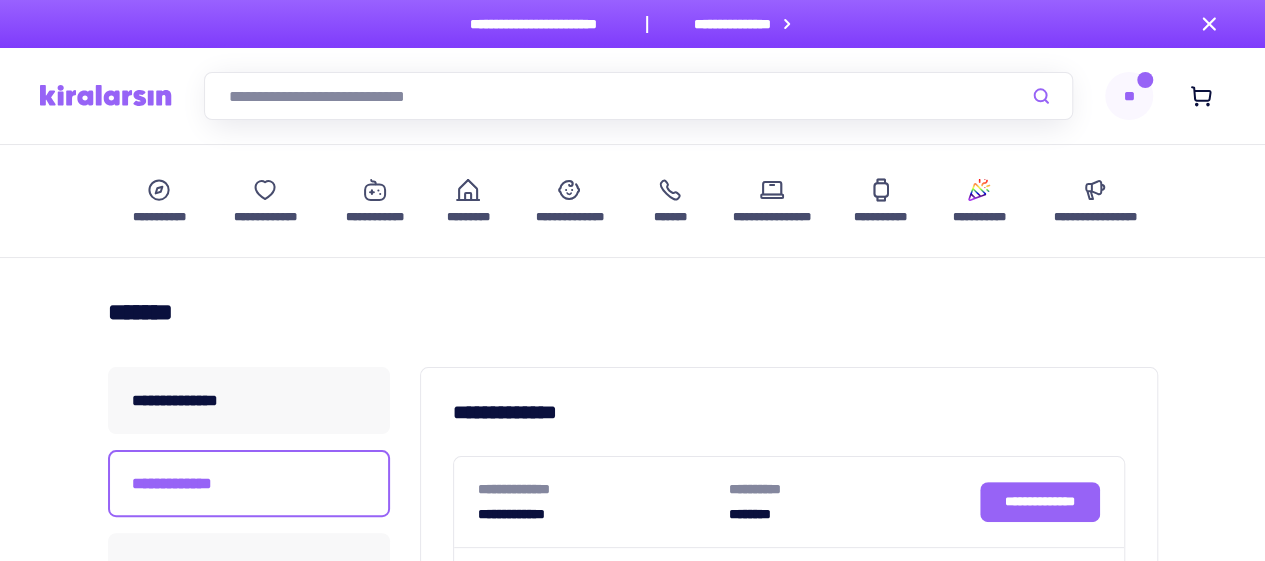 click on "[ADDRESS]" at bounding box center (632, 850) 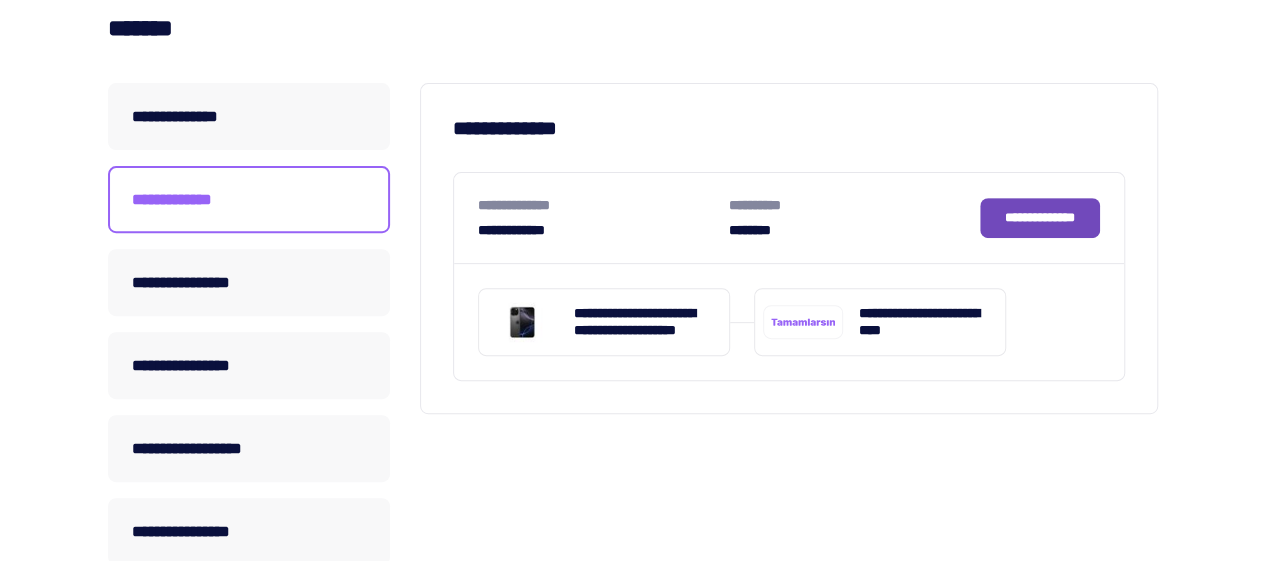 click on "[NAME]" at bounding box center [1040, 217] 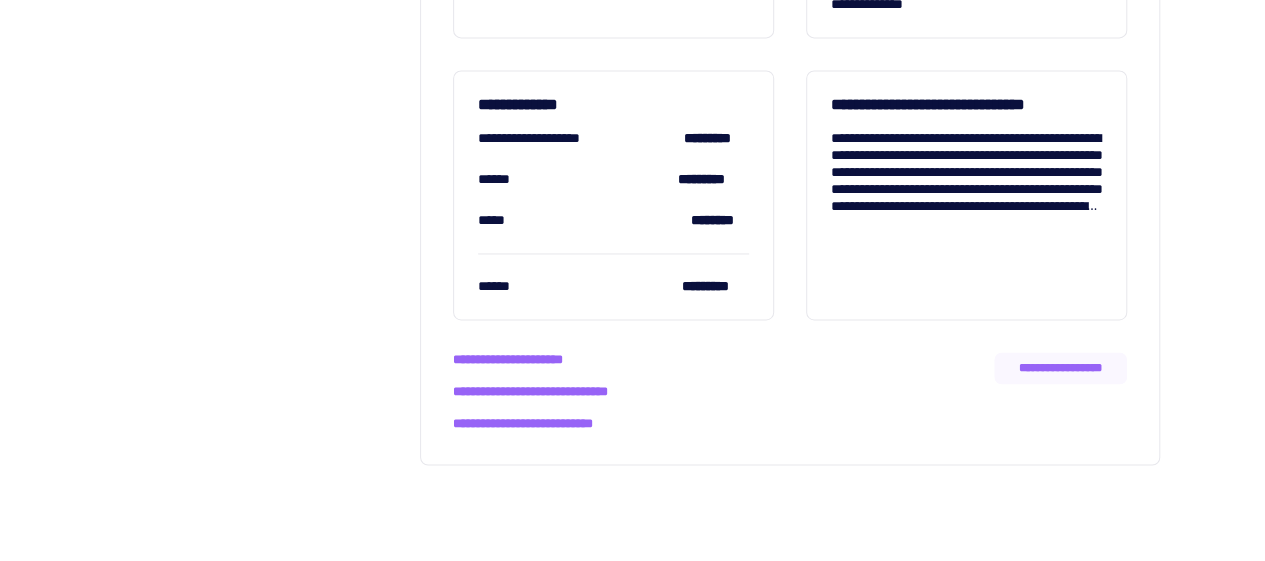 scroll, scrollTop: 1455, scrollLeft: 0, axis: vertical 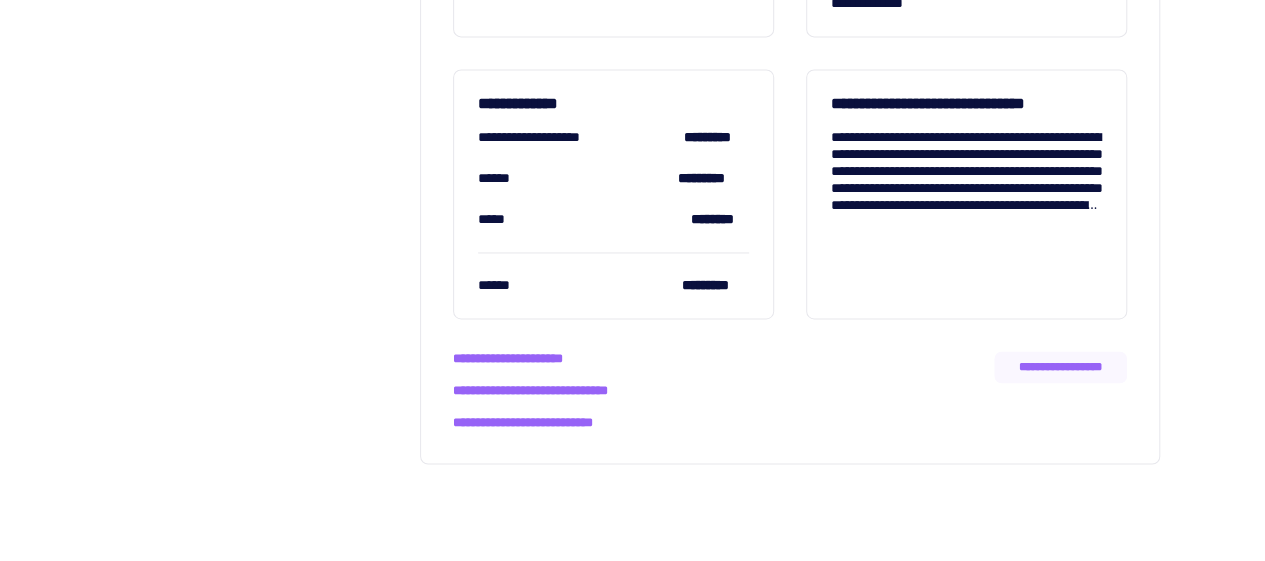 click on "[NAME]" at bounding box center (536, 137) 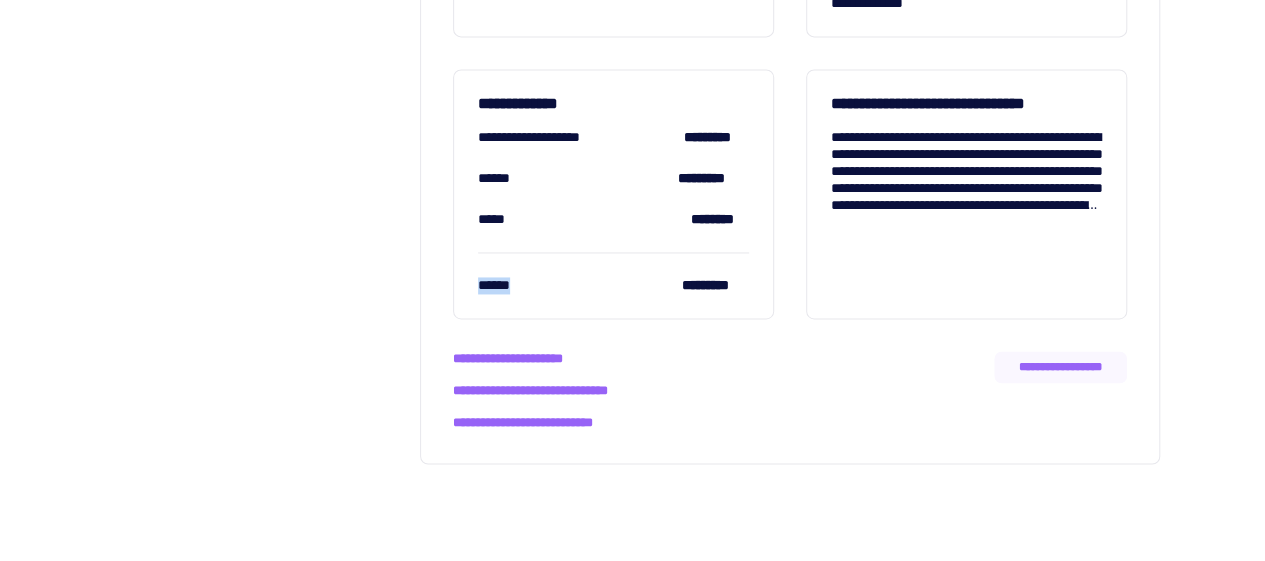 click on "[NAME]" at bounding box center (536, 137) 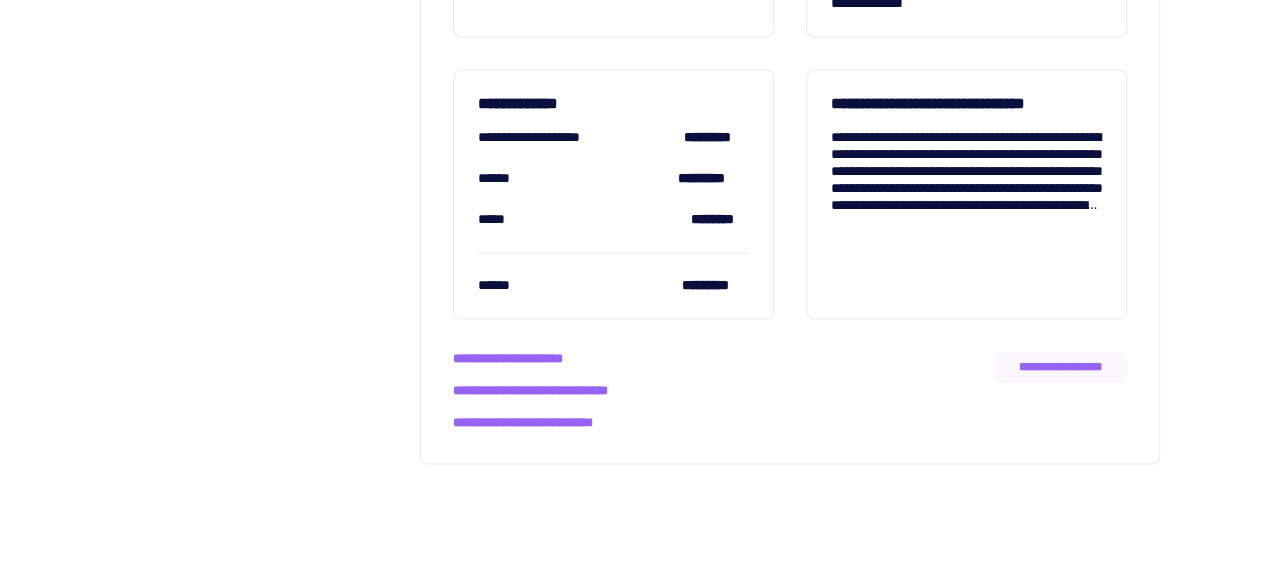 click on "[NAME]" at bounding box center [966, 194] 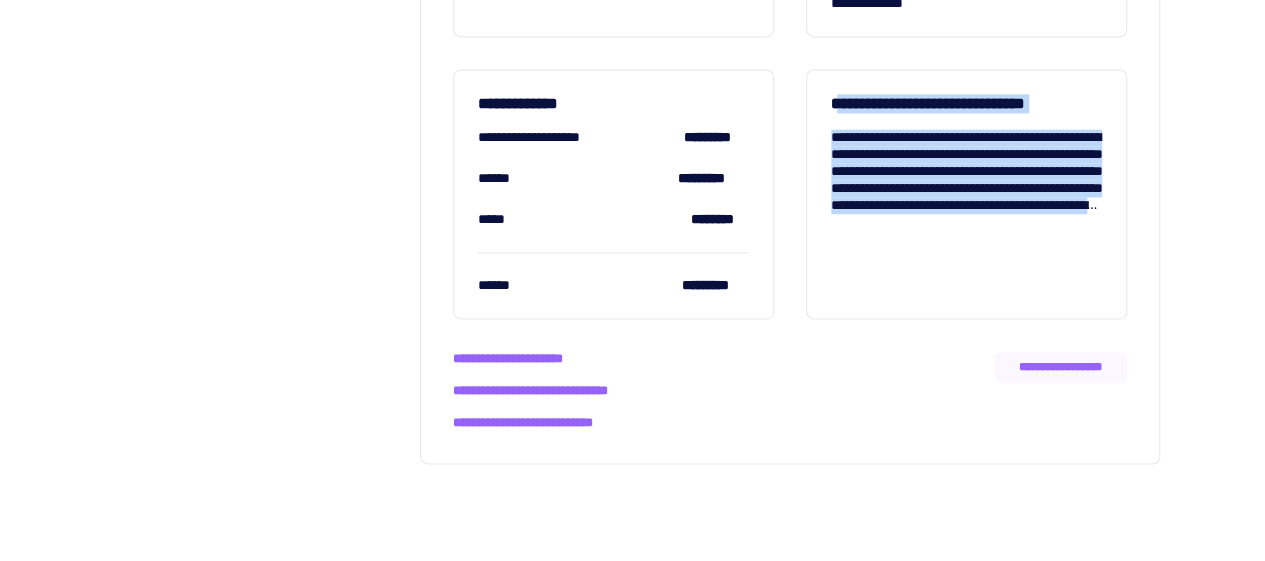 drag, startPoint x: 836, startPoint y: 97, endPoint x: 1110, endPoint y: 233, distance: 305.89542 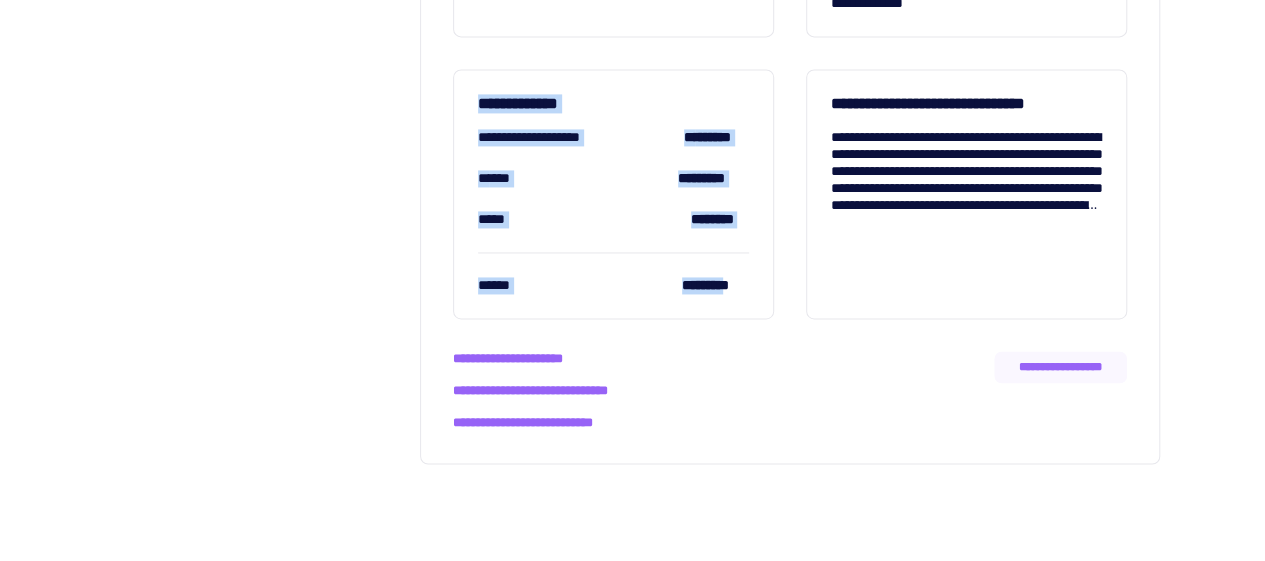 drag, startPoint x: 738, startPoint y: 282, endPoint x: 472, endPoint y: 91, distance: 327.4706 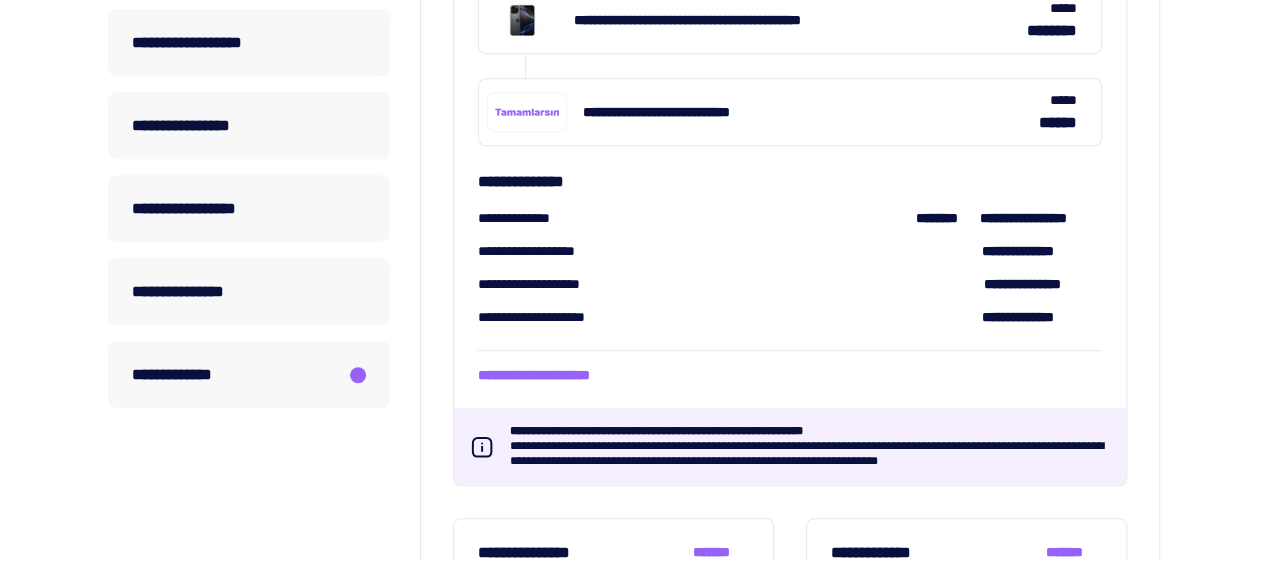 scroll, scrollTop: 691, scrollLeft: 0, axis: vertical 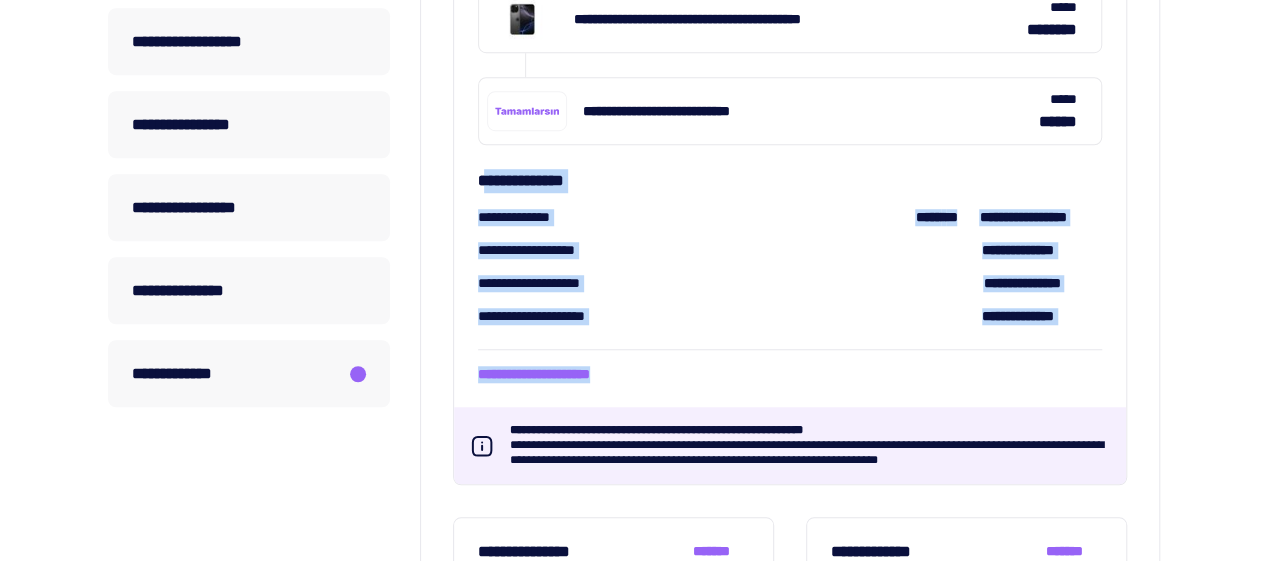 drag, startPoint x: 485, startPoint y: 171, endPoint x: 1104, endPoint y: 365, distance: 648.68866 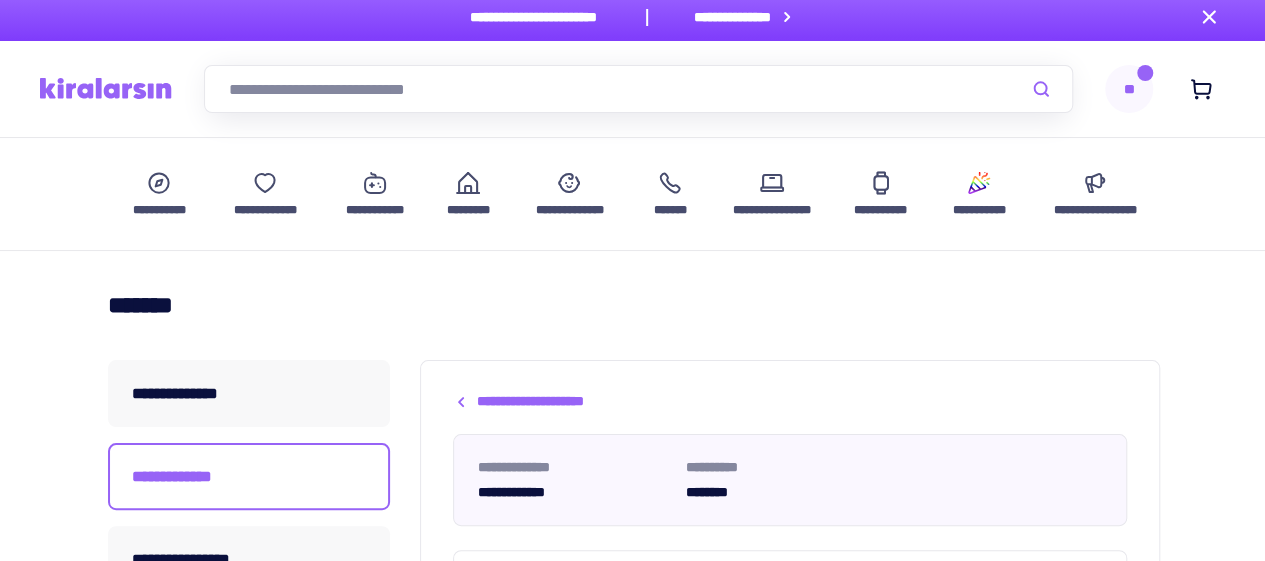 scroll, scrollTop: 0, scrollLeft: 0, axis: both 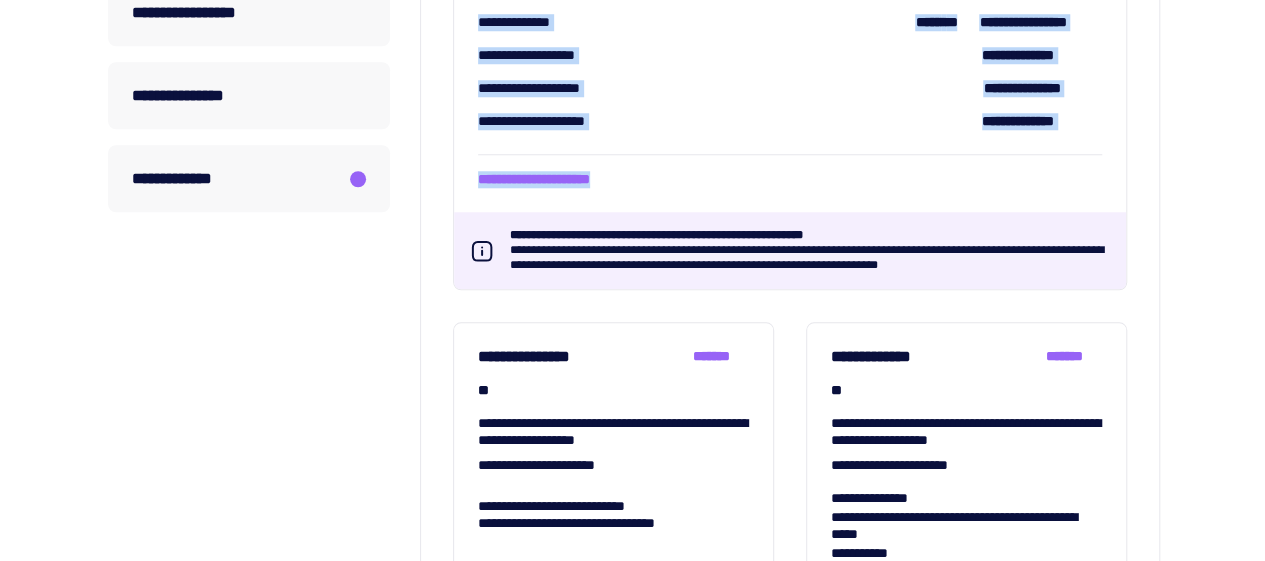 click on "[ADDRESS]" at bounding box center (632, 222) 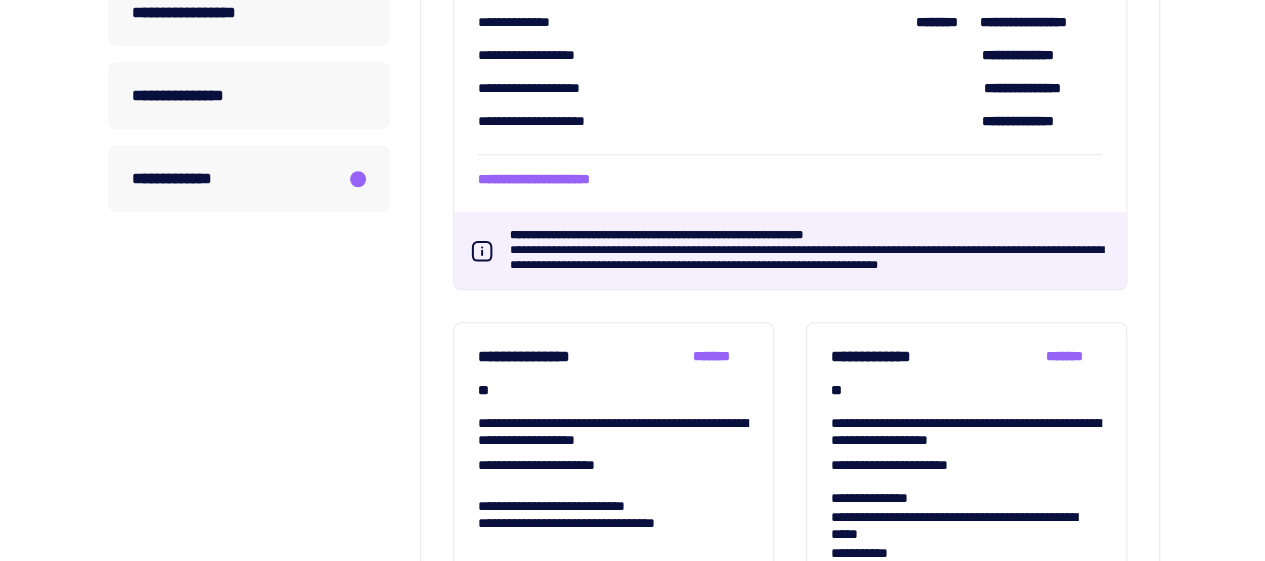 scroll, scrollTop: 716, scrollLeft: 0, axis: vertical 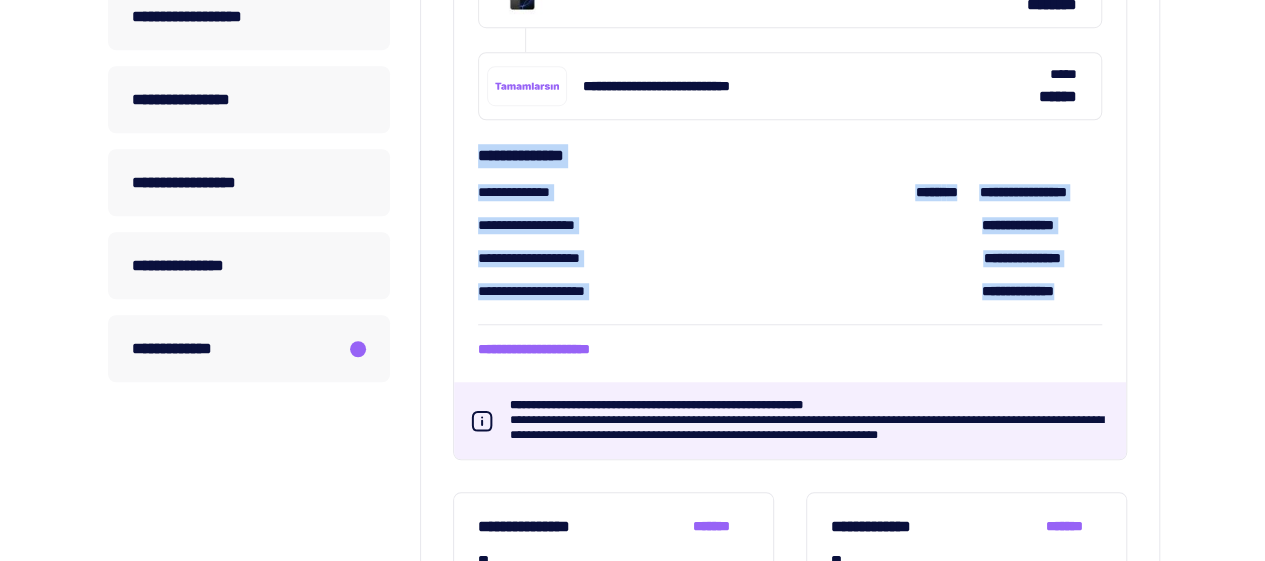 drag, startPoint x: 476, startPoint y: 155, endPoint x: 1130, endPoint y: 307, distance: 671.43134 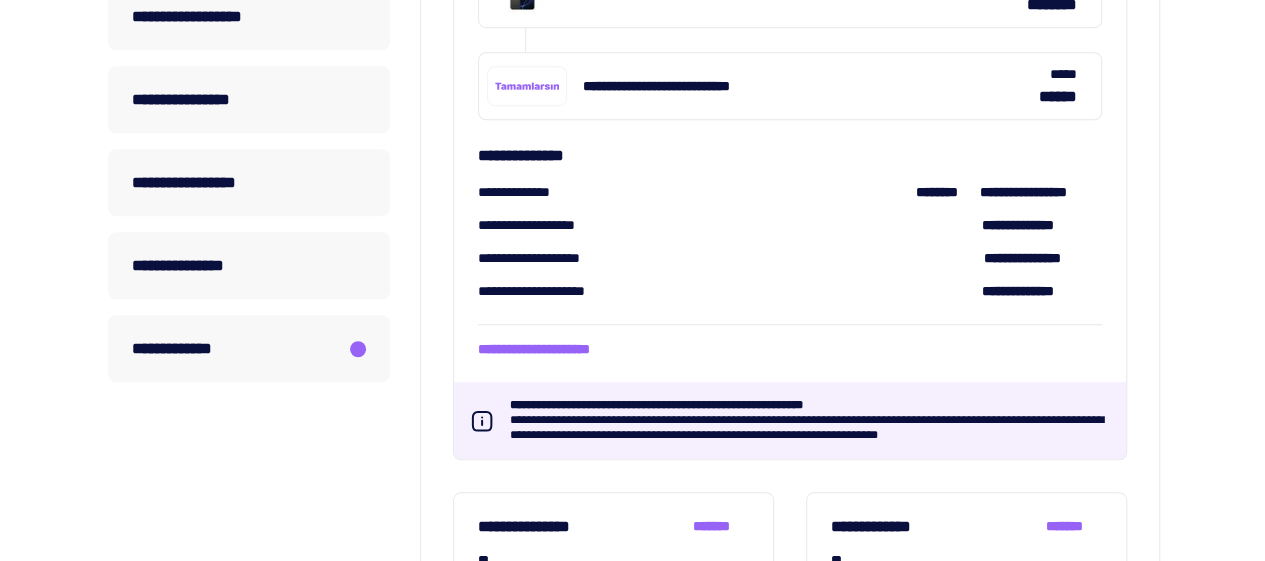 click on "[ADDRESS]" at bounding box center (790, 427) 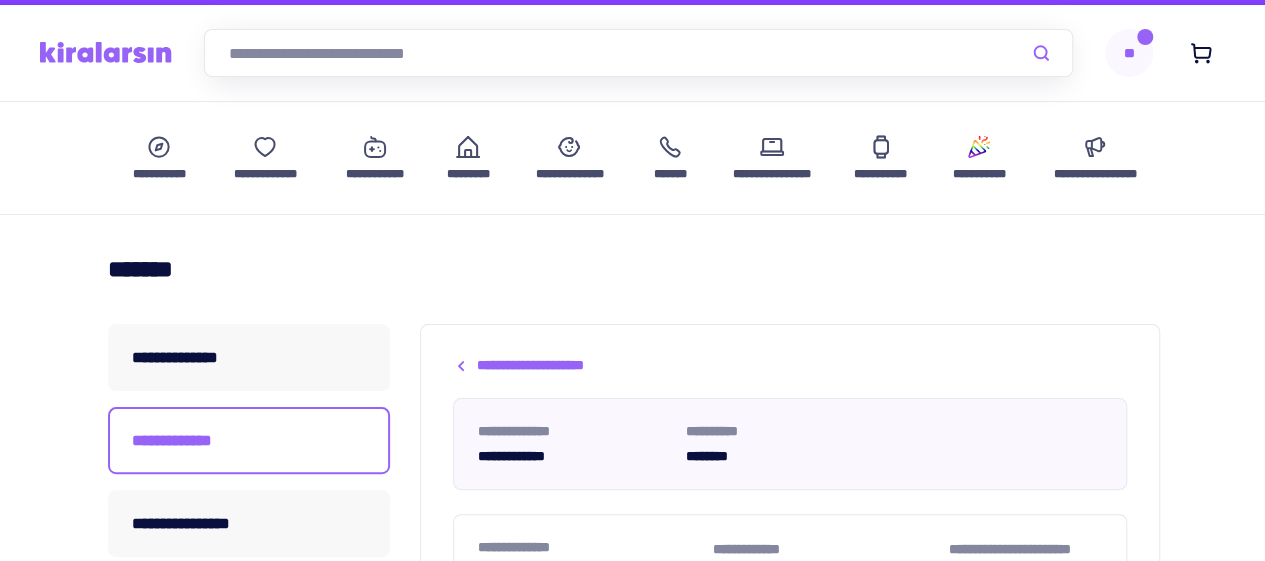 scroll, scrollTop: 0, scrollLeft: 0, axis: both 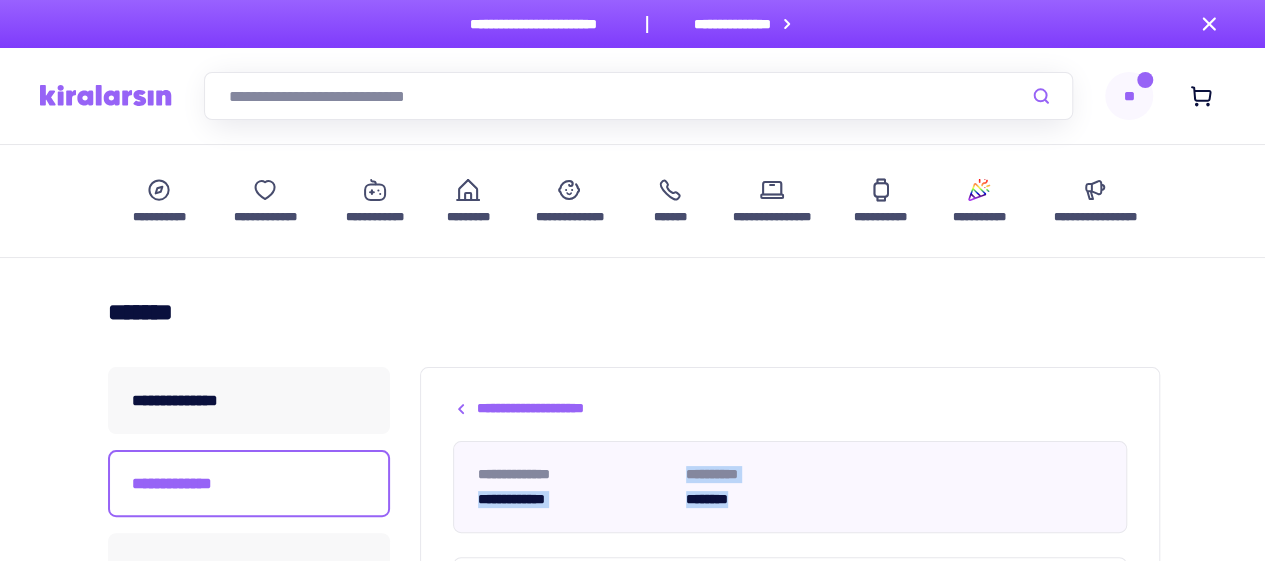 drag, startPoint x: 477, startPoint y: 502, endPoint x: 780, endPoint y: 498, distance: 303.0264 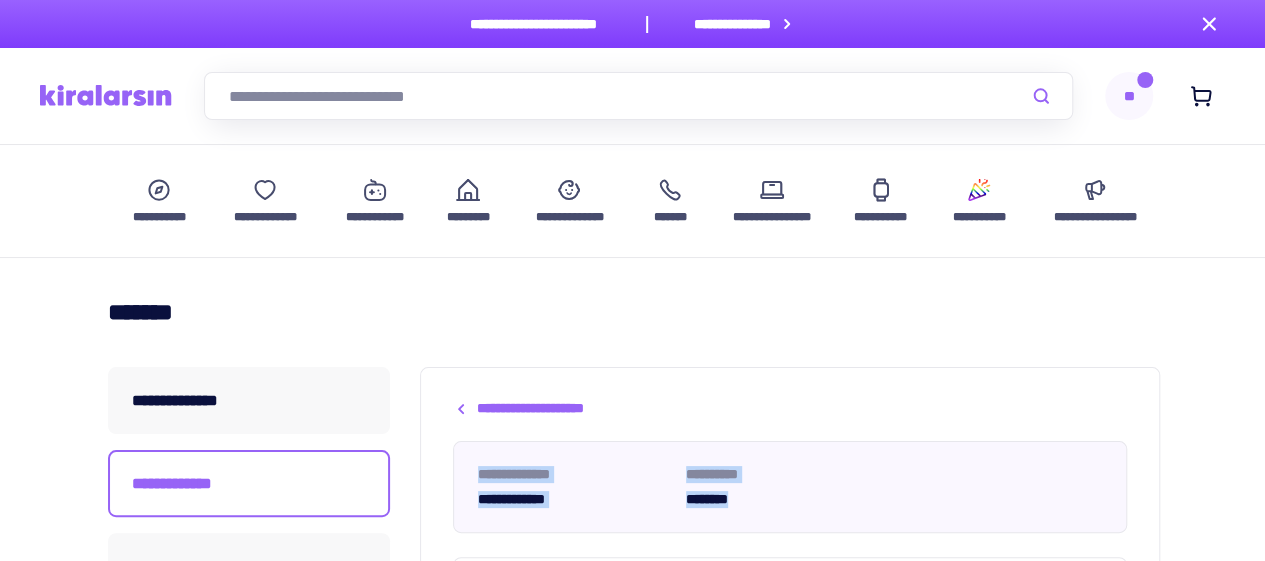 drag, startPoint x: 780, startPoint y: 498, endPoint x: 470, endPoint y: 473, distance: 311.00644 